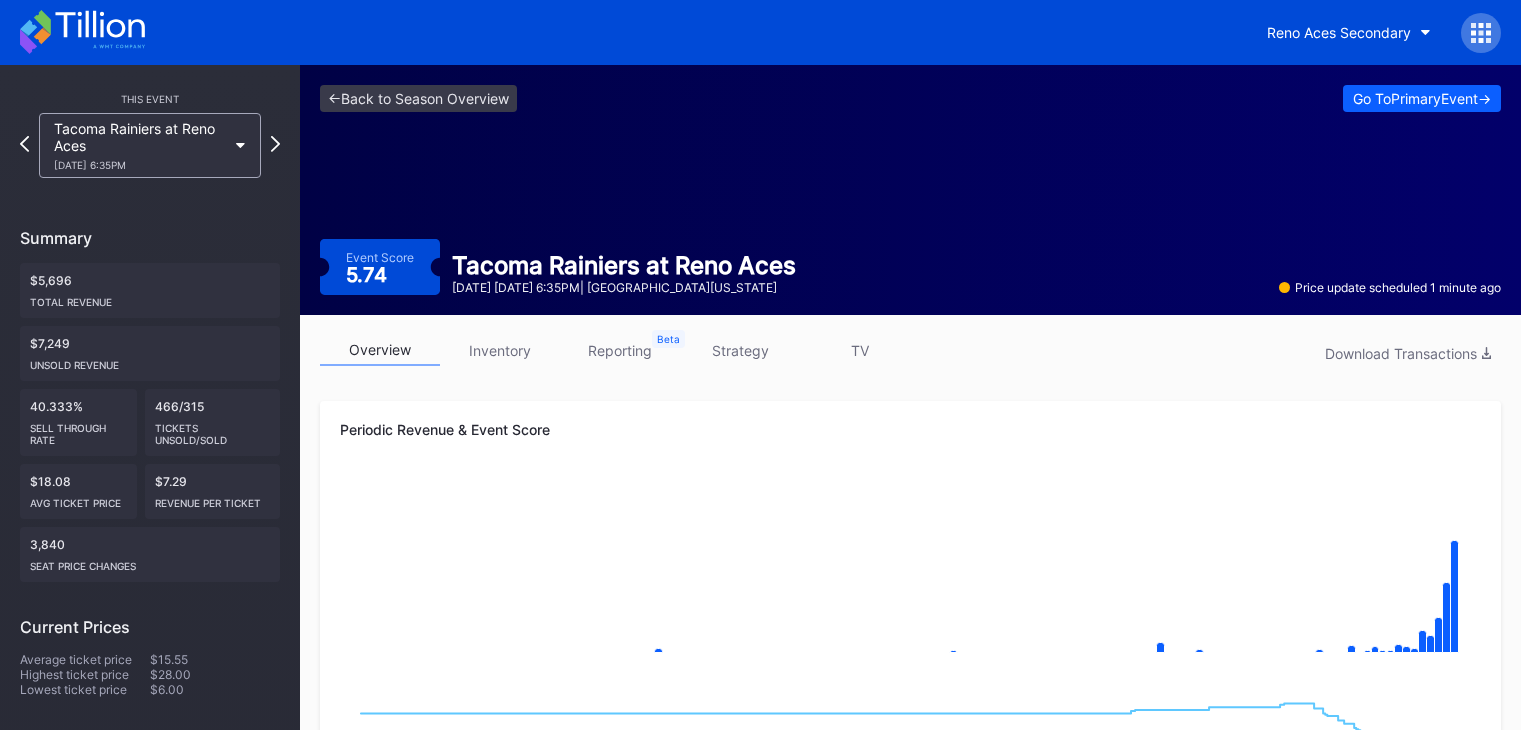 scroll, scrollTop: 0, scrollLeft: 0, axis: both 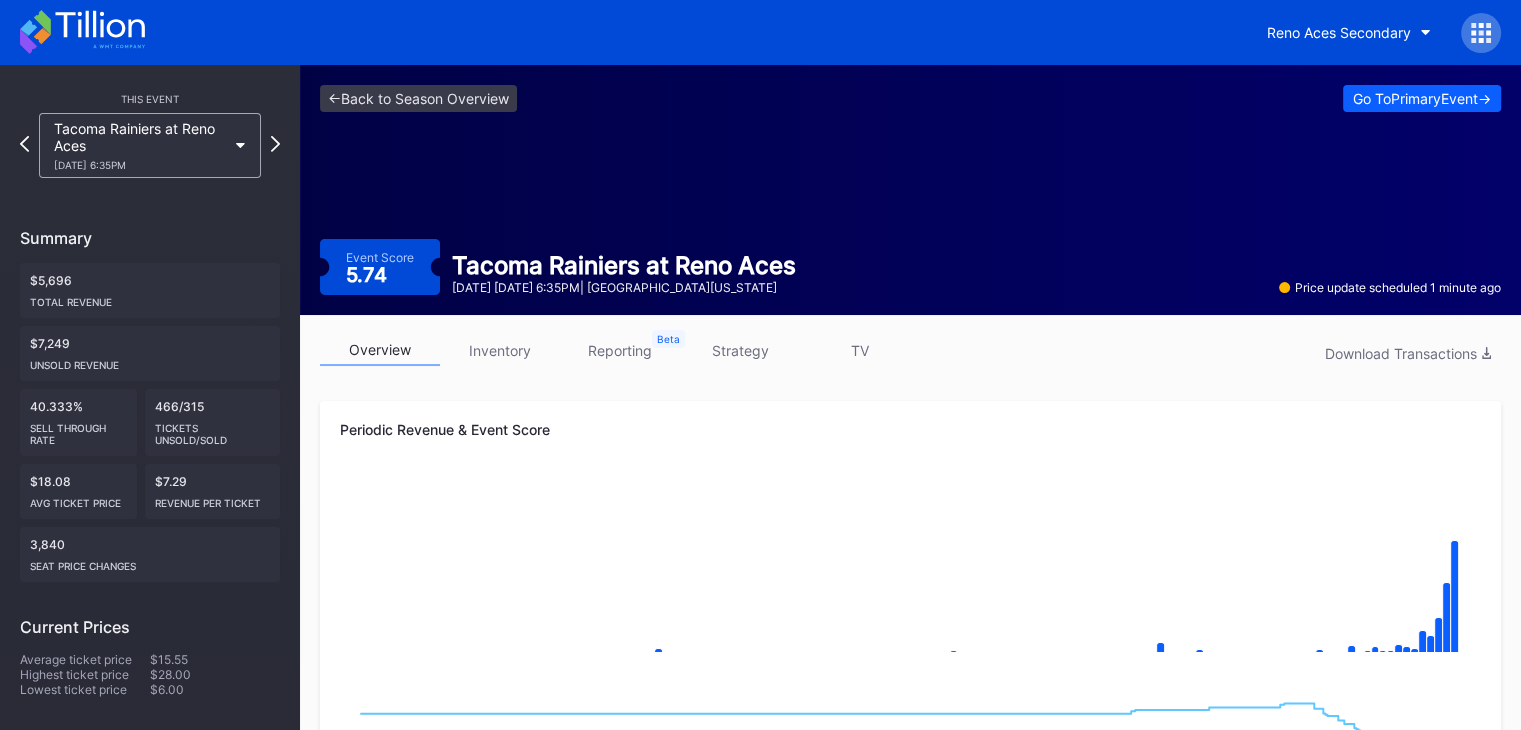 click 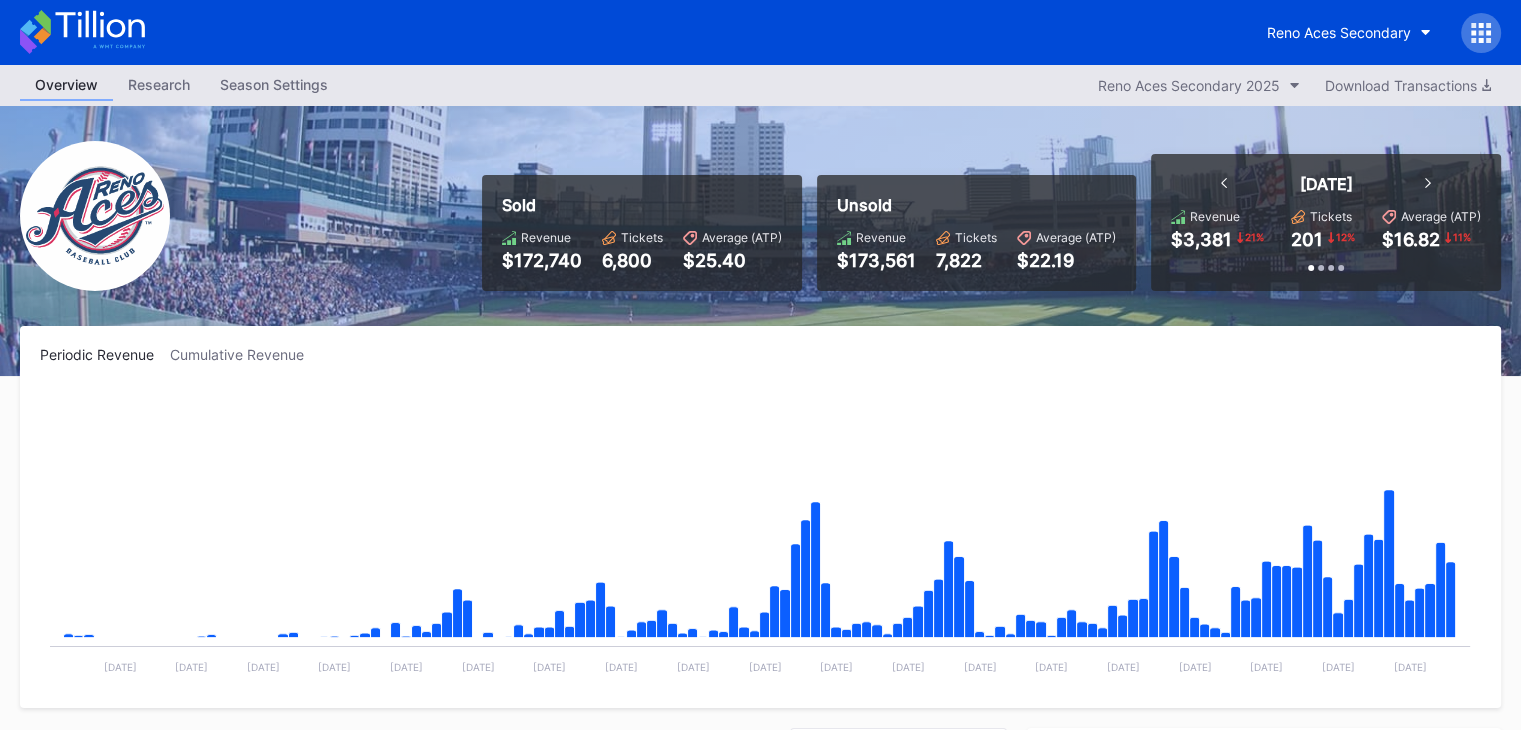 scroll, scrollTop: 156, scrollLeft: 0, axis: vertical 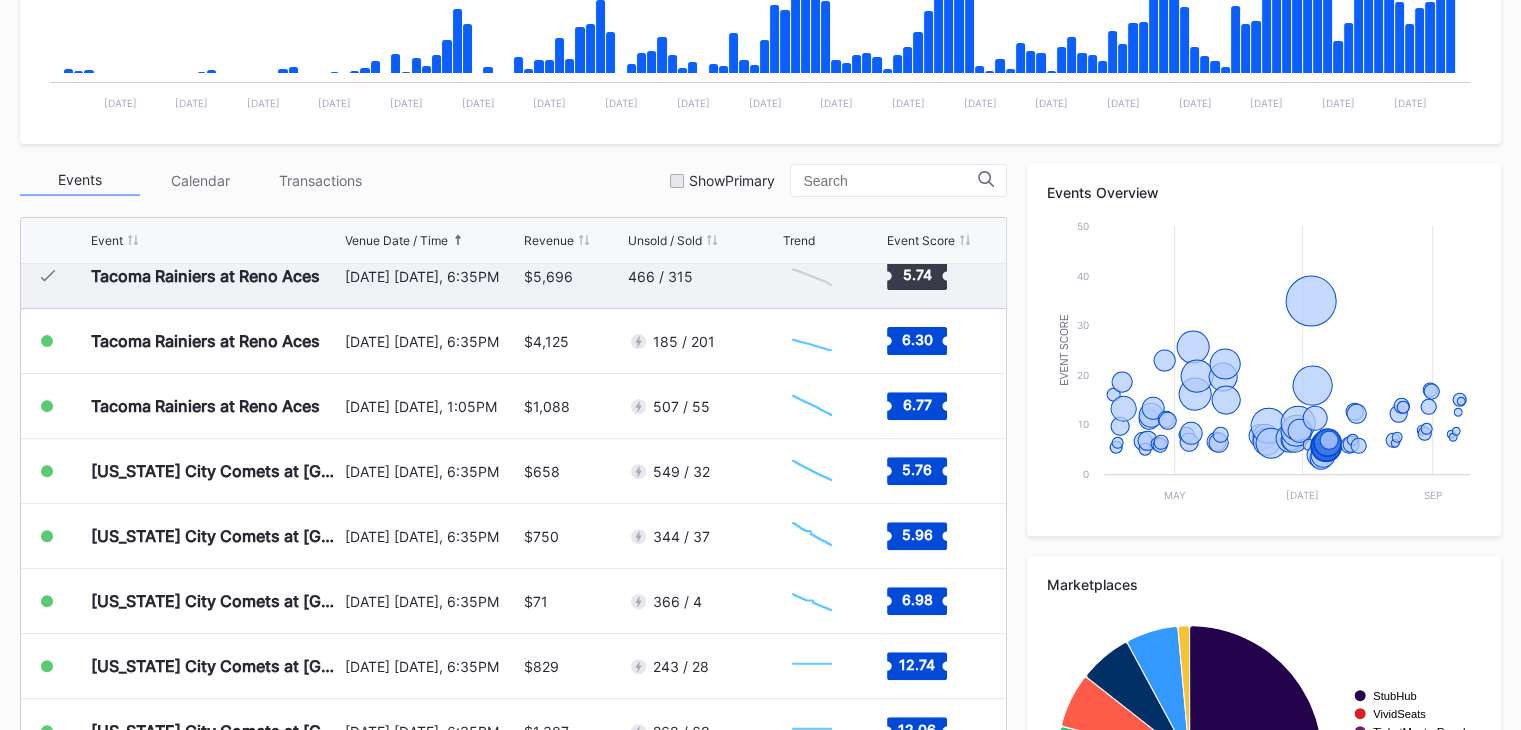 click on "$5,696" at bounding box center (573, 276) 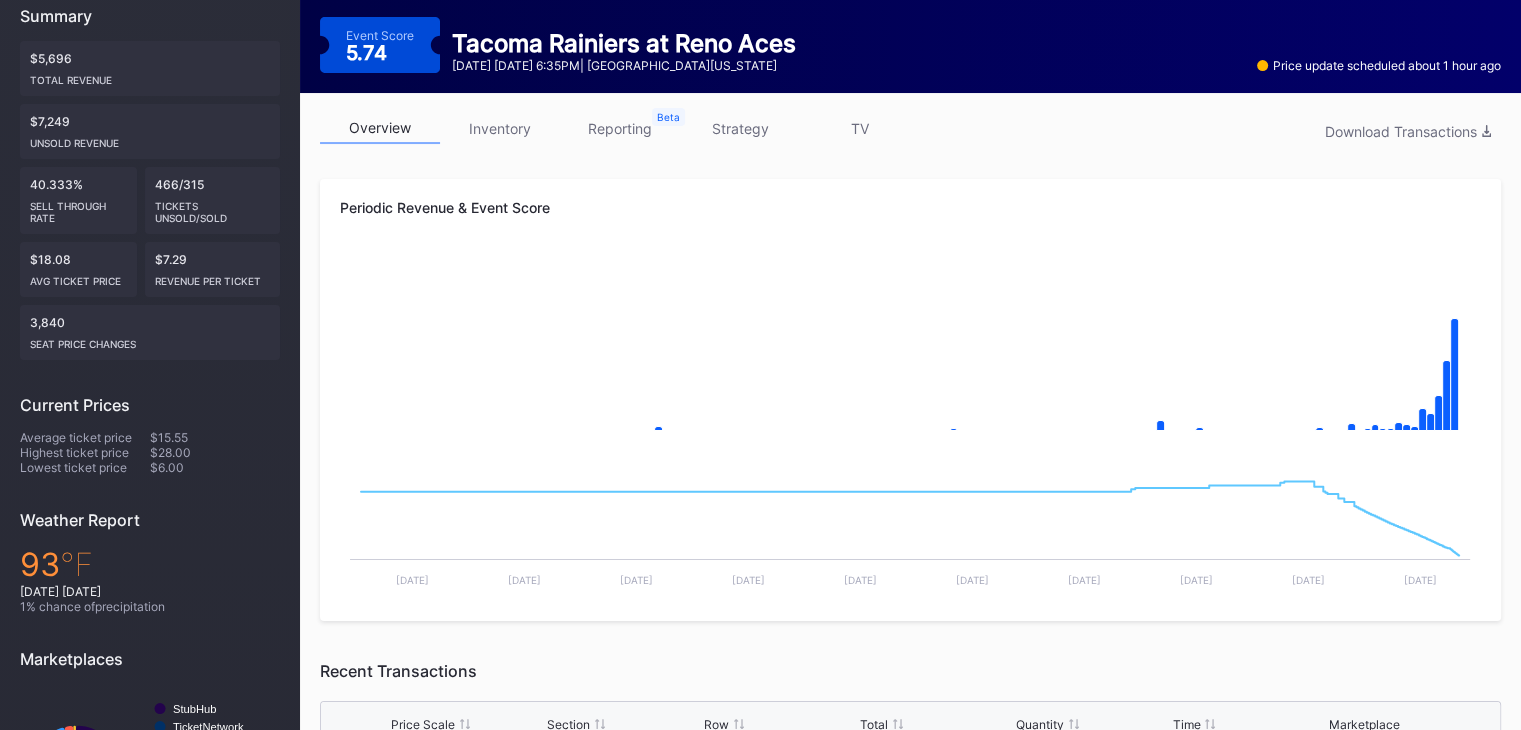 scroll, scrollTop: 0, scrollLeft: 0, axis: both 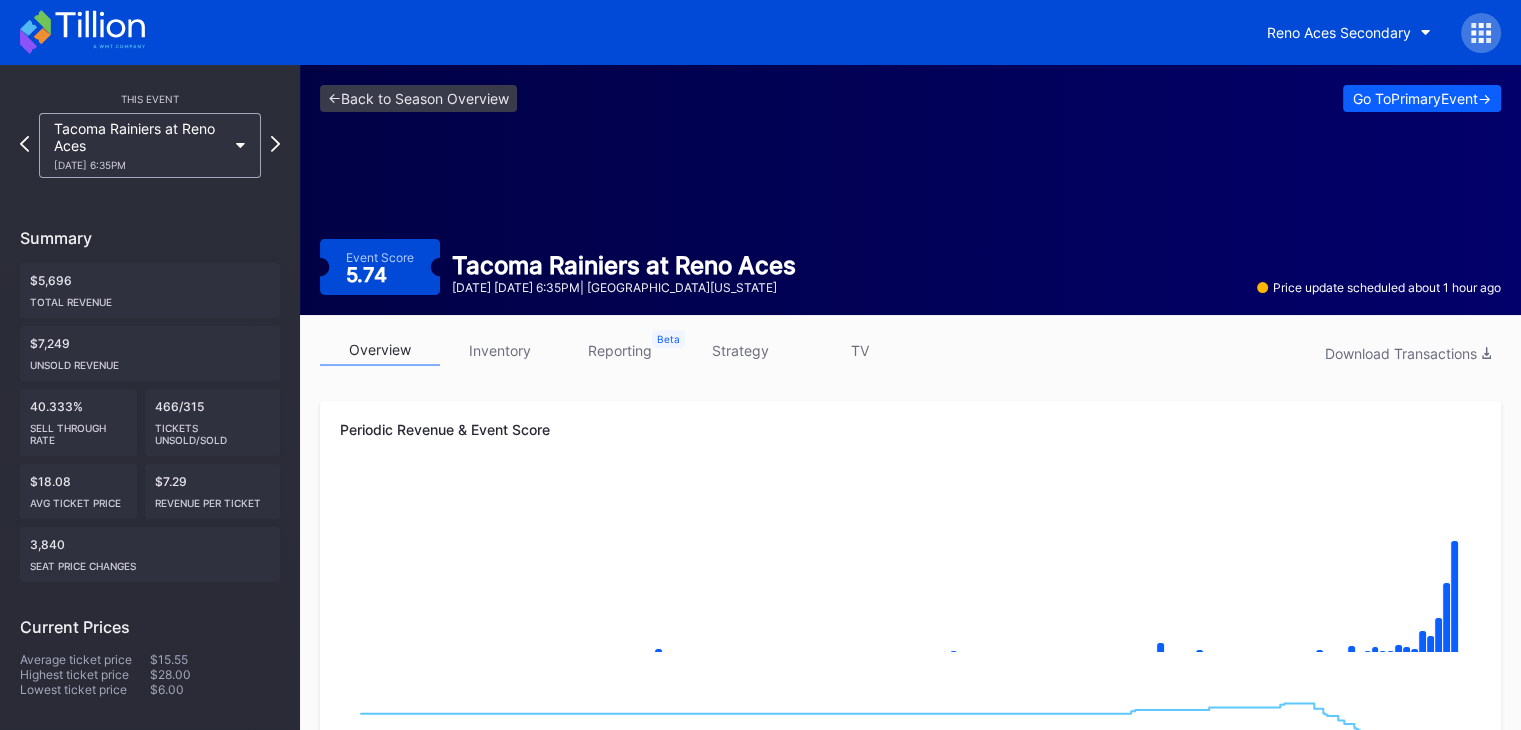 click 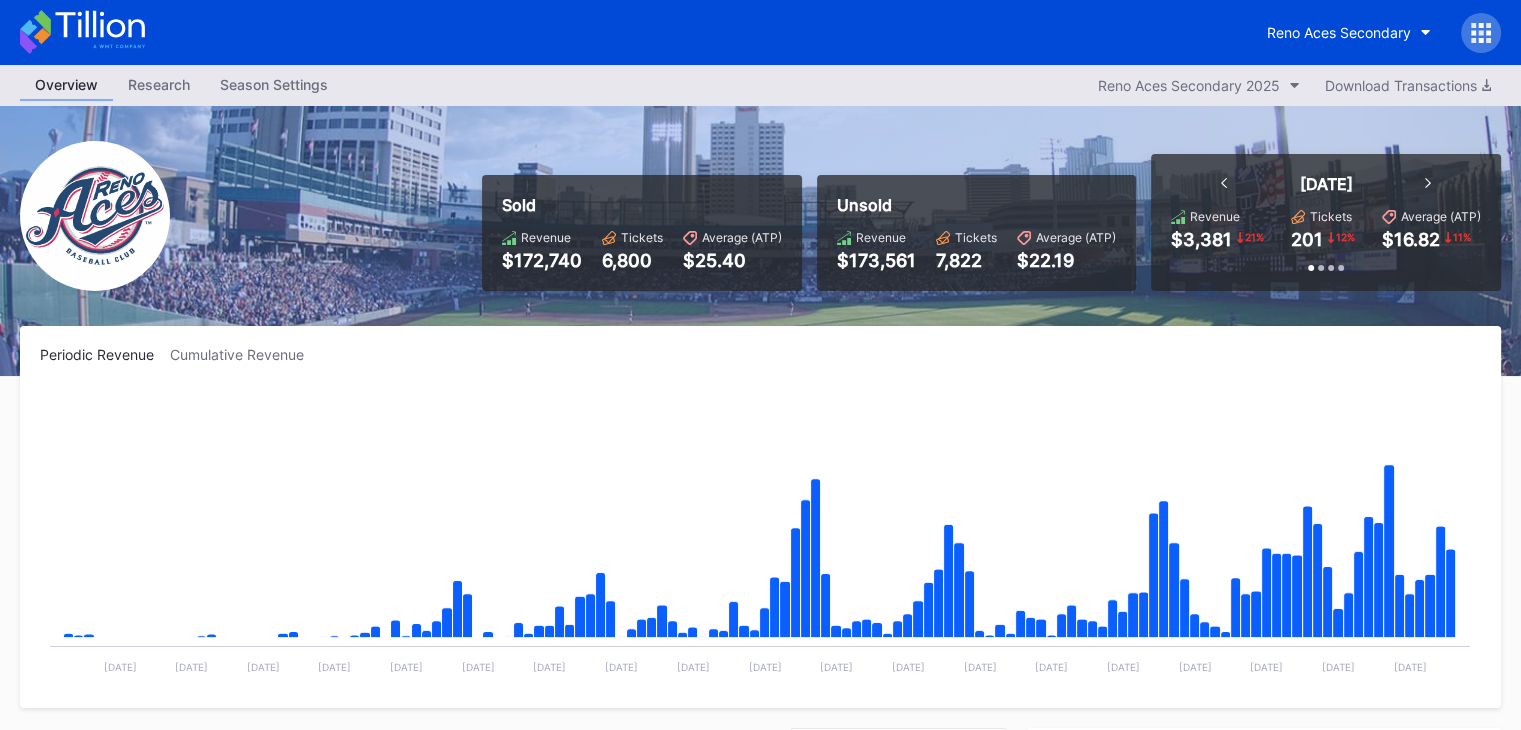 scroll, scrollTop: 488, scrollLeft: 0, axis: vertical 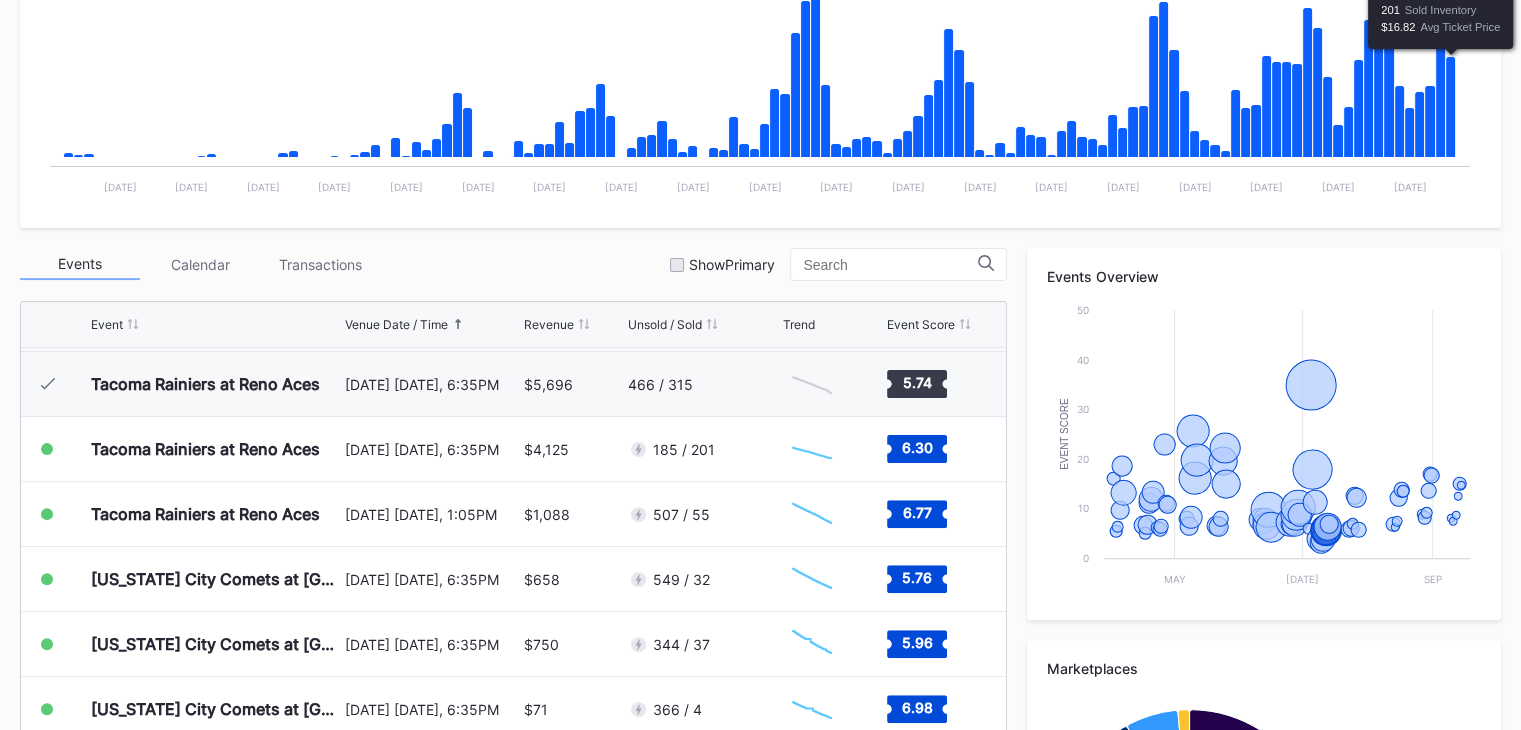 click 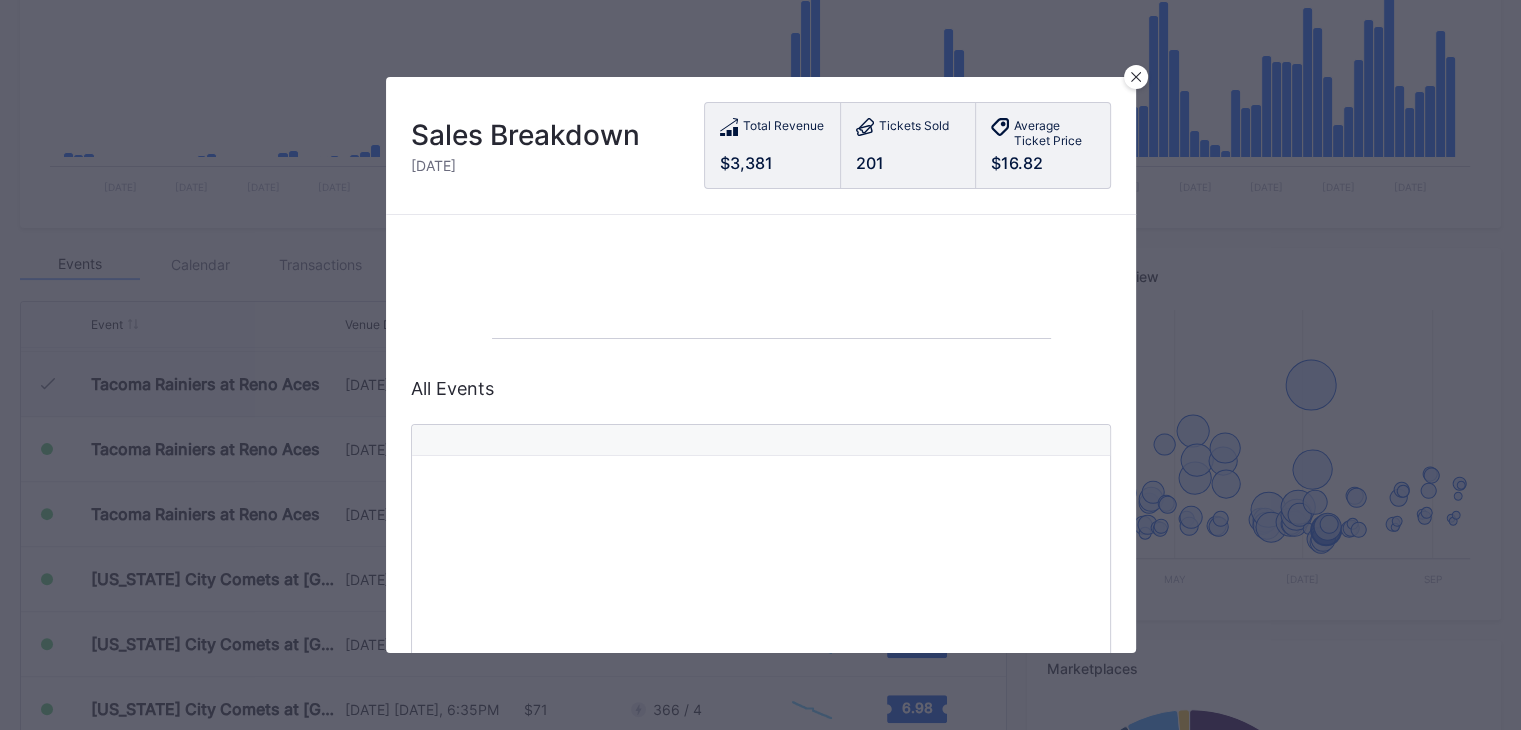 scroll, scrollTop: 324, scrollLeft: 0, axis: vertical 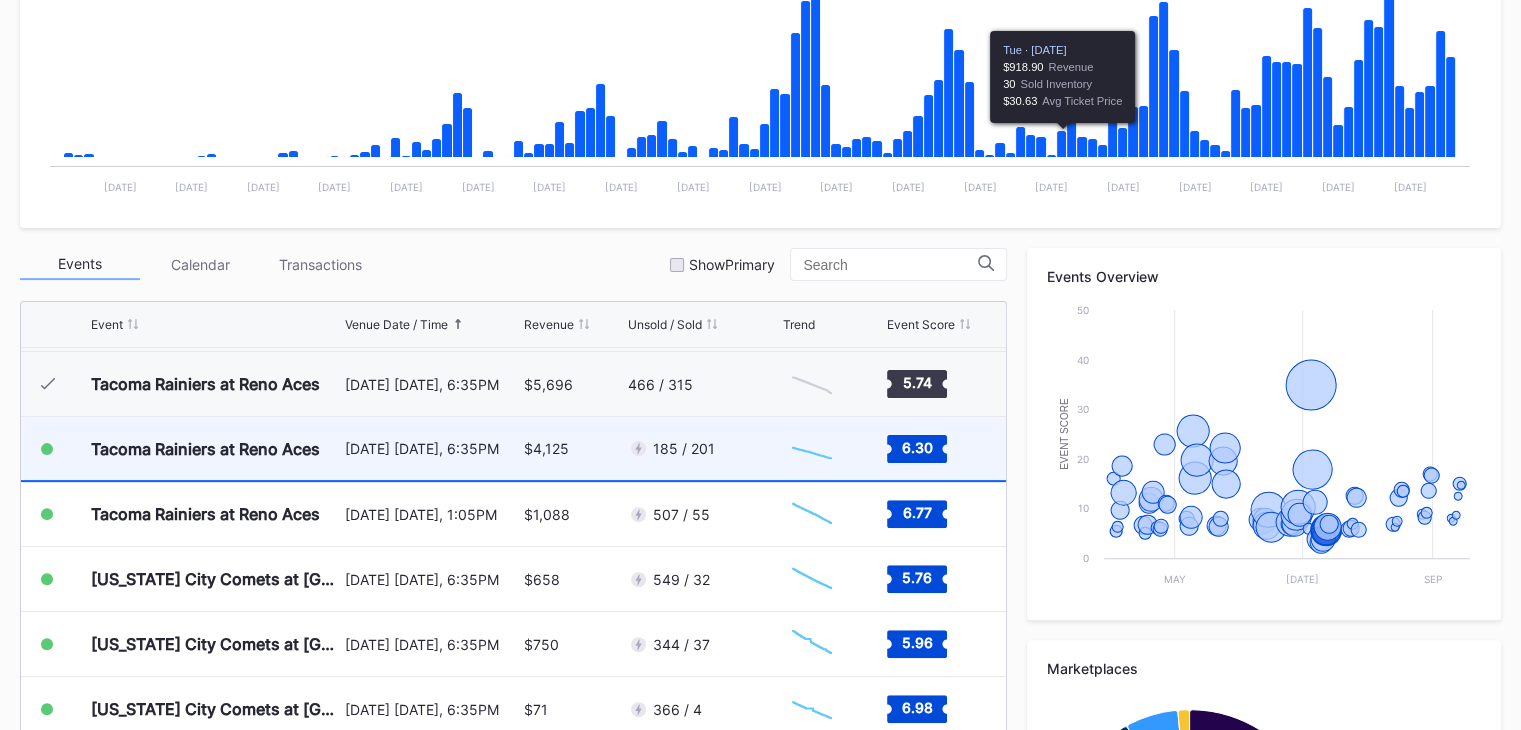 click on "$4,125" at bounding box center (573, 448) 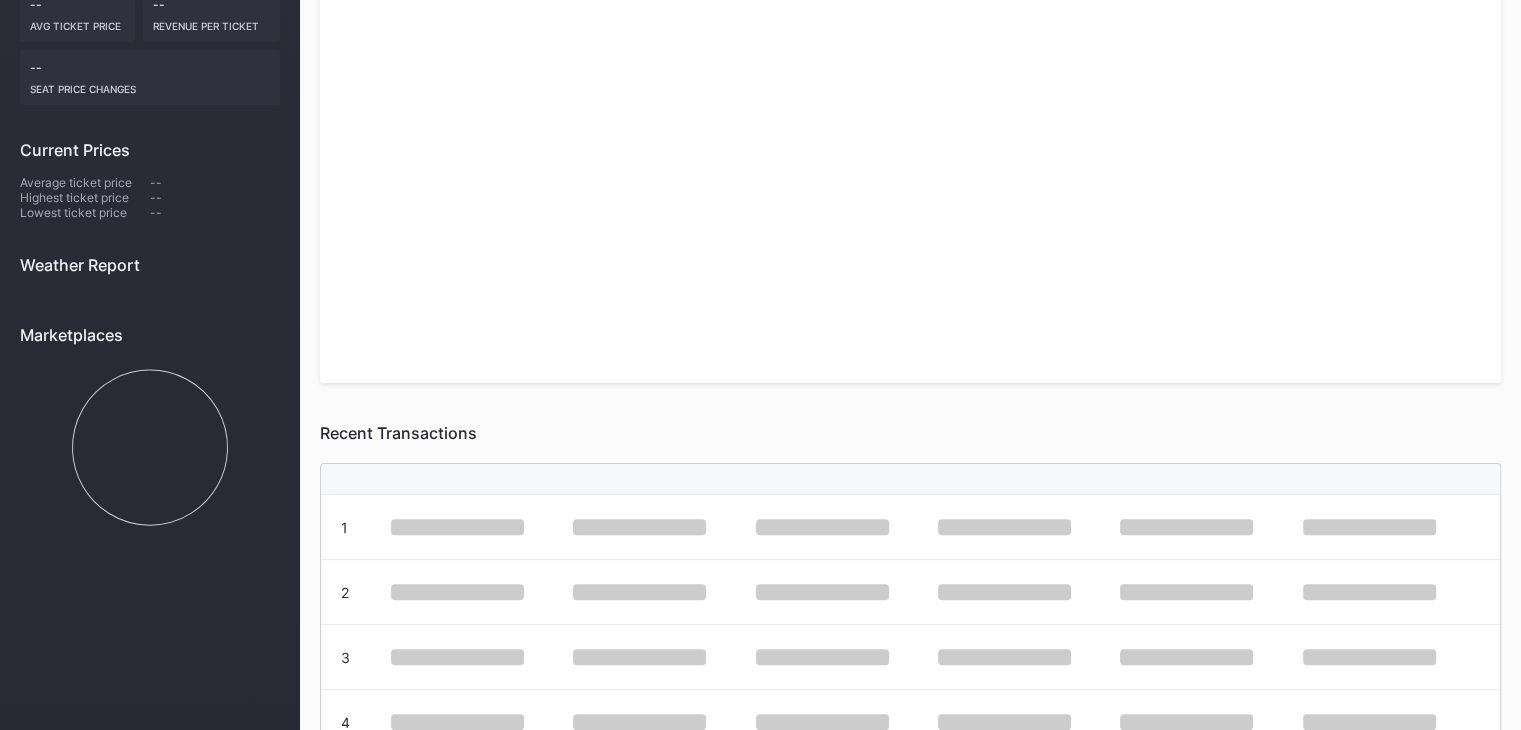 scroll, scrollTop: 0, scrollLeft: 0, axis: both 